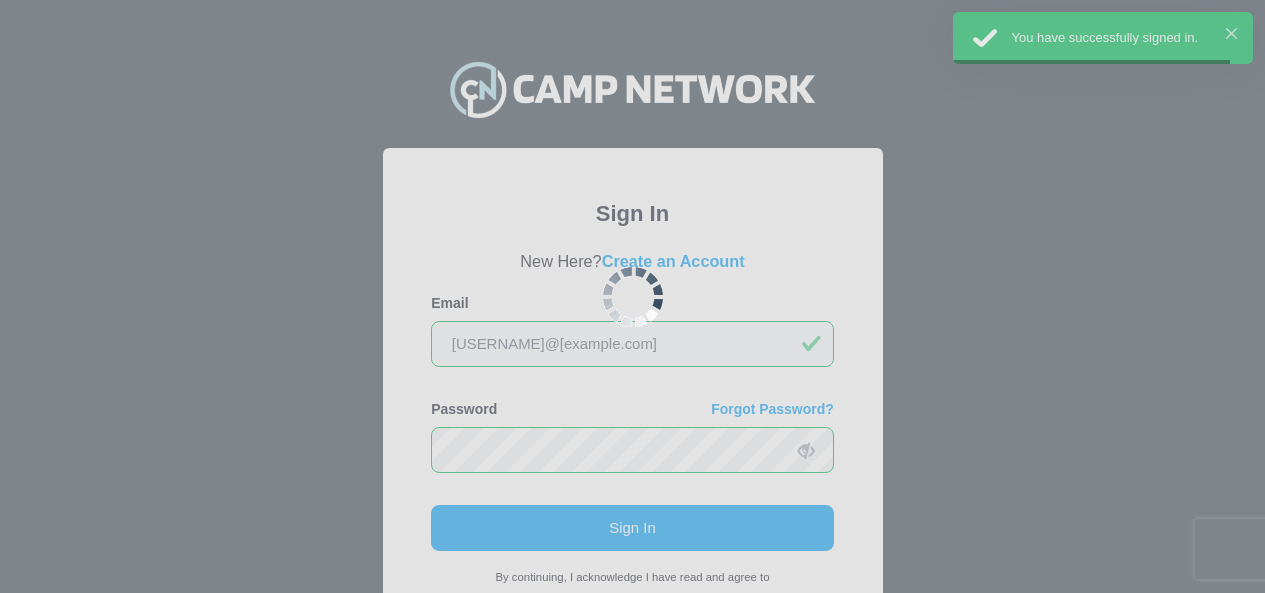 scroll, scrollTop: 0, scrollLeft: 0, axis: both 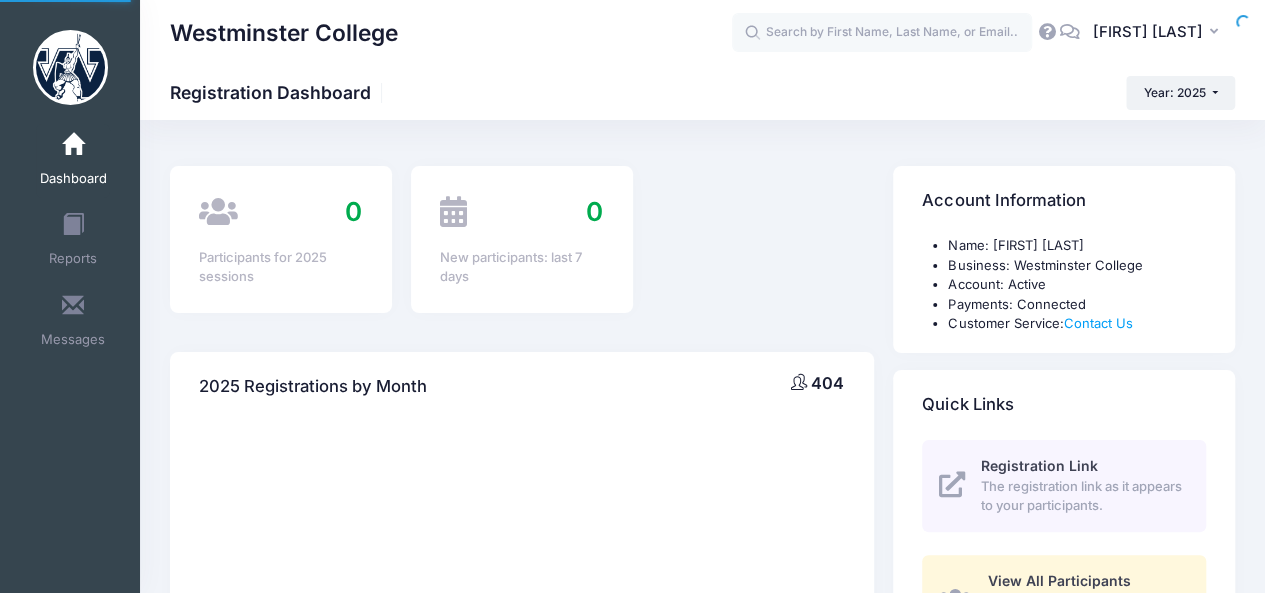select 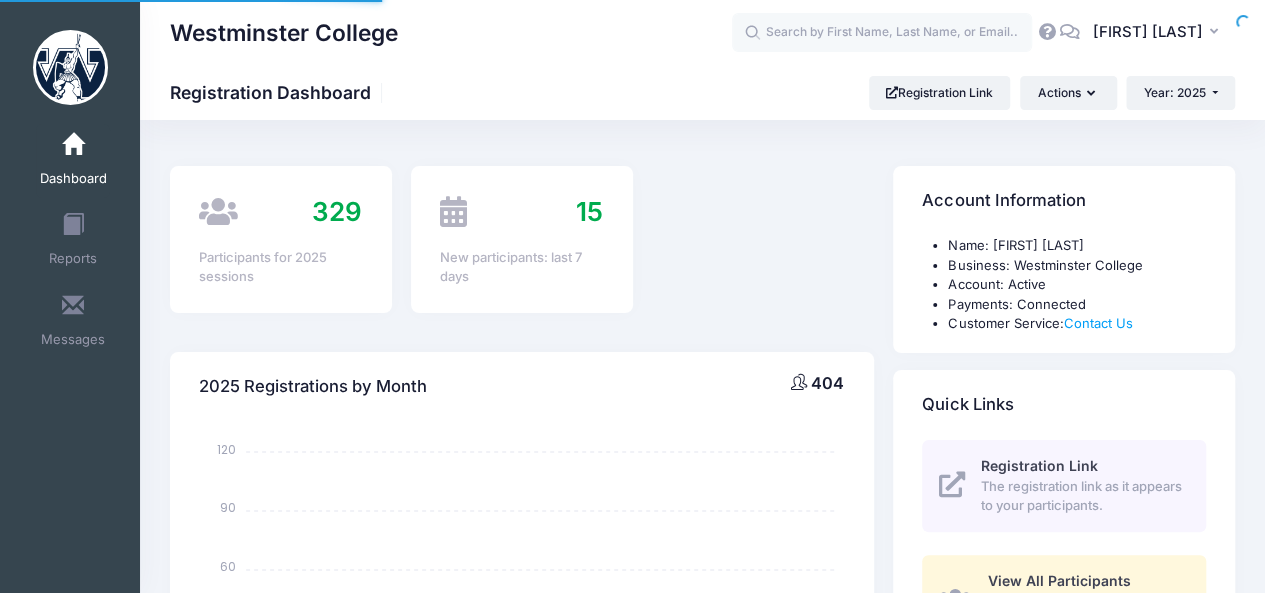 scroll, scrollTop: 0, scrollLeft: 0, axis: both 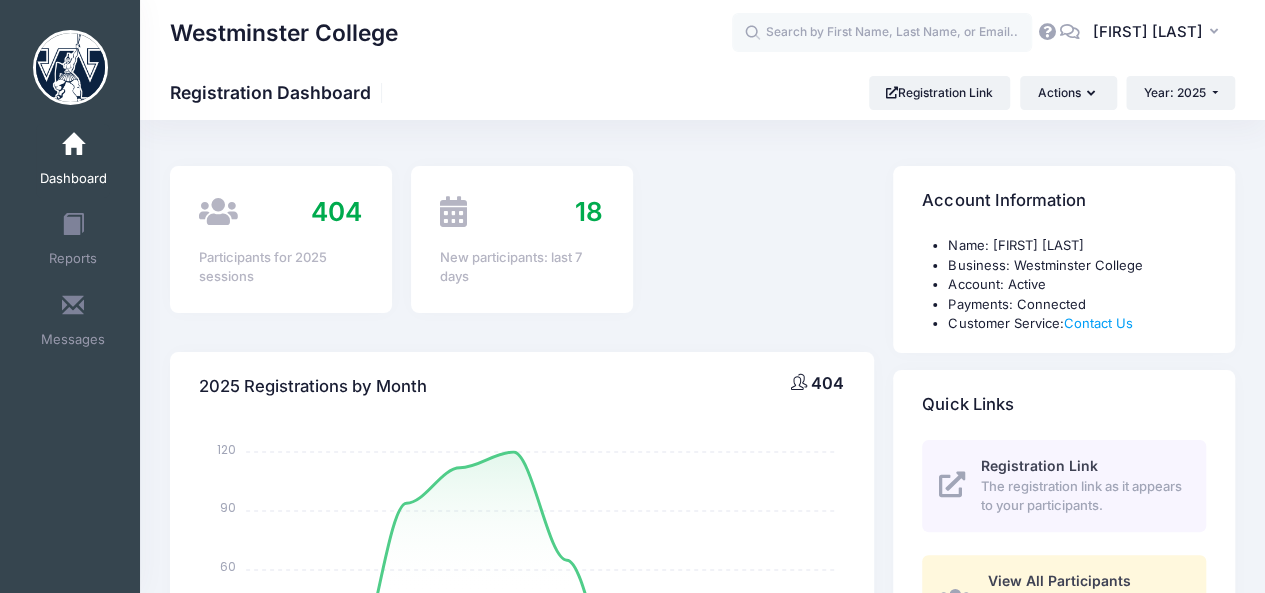 click at bounding box center (73, 145) 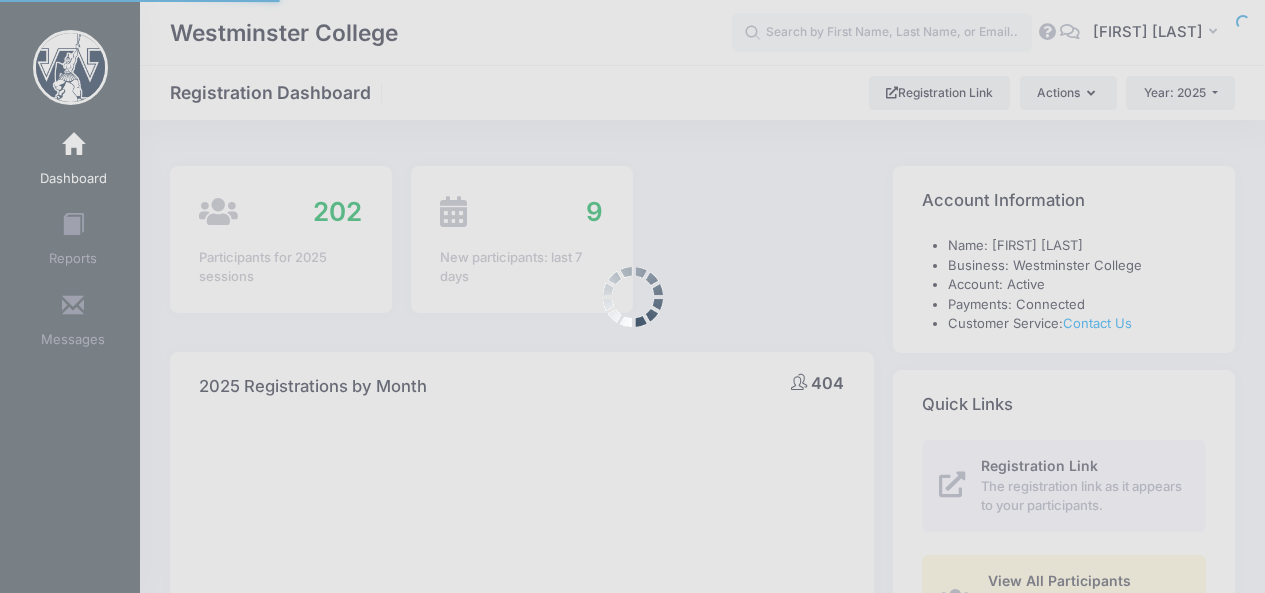 select 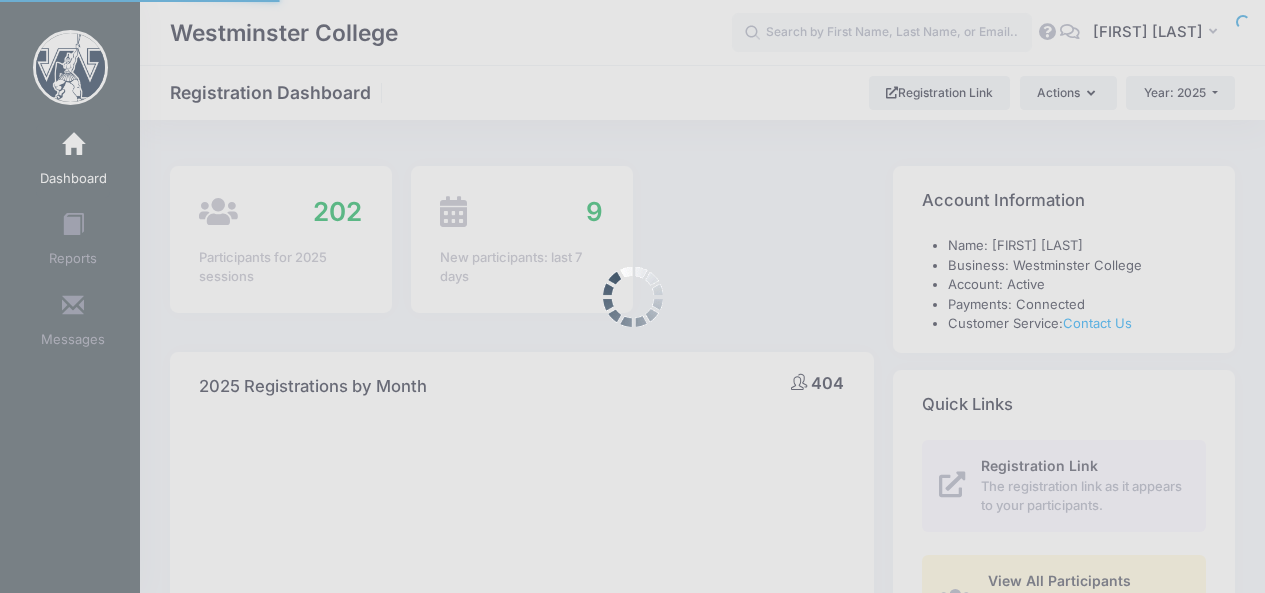 scroll, scrollTop: 0, scrollLeft: 0, axis: both 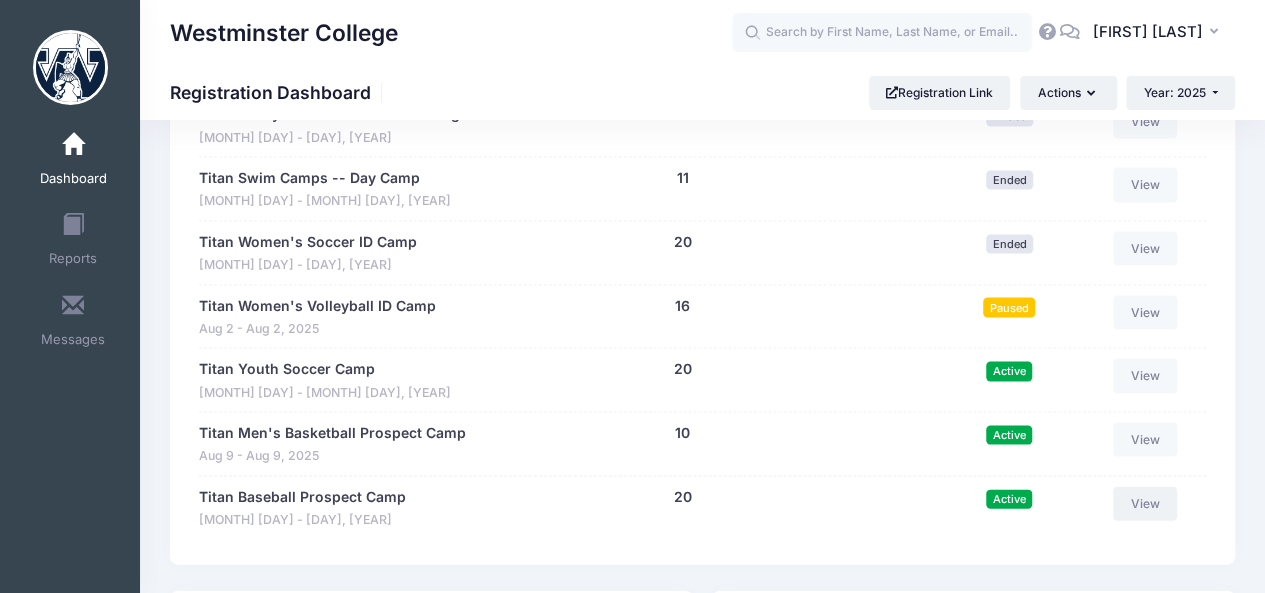 click on "View" at bounding box center (1145, 503) 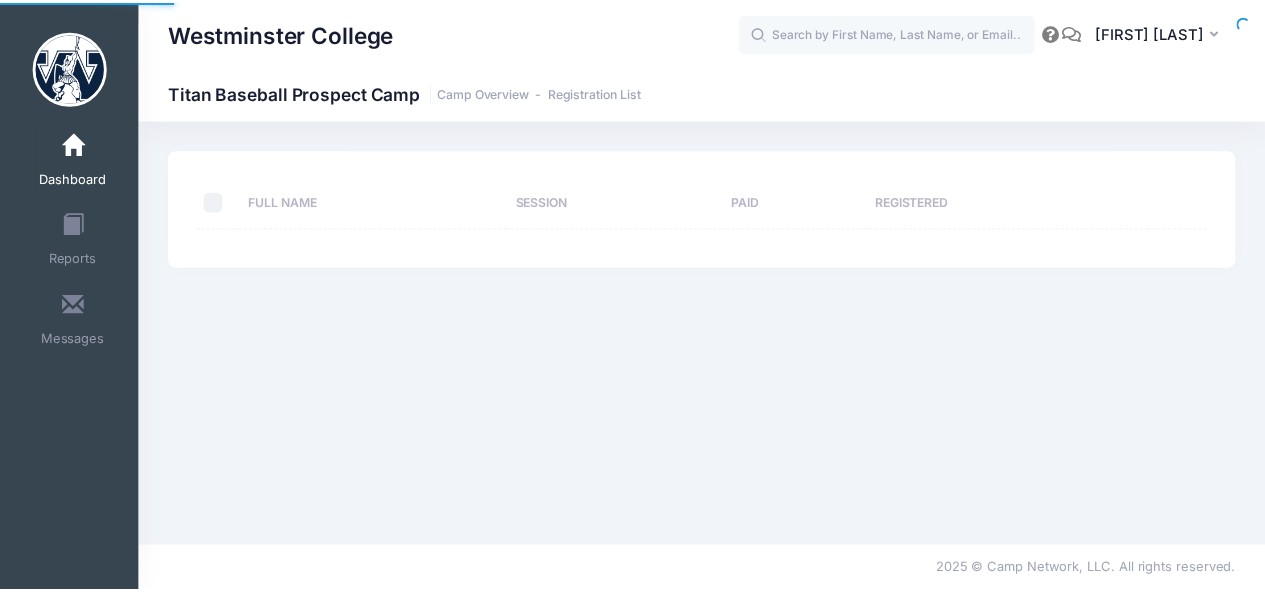 scroll, scrollTop: 0, scrollLeft: 0, axis: both 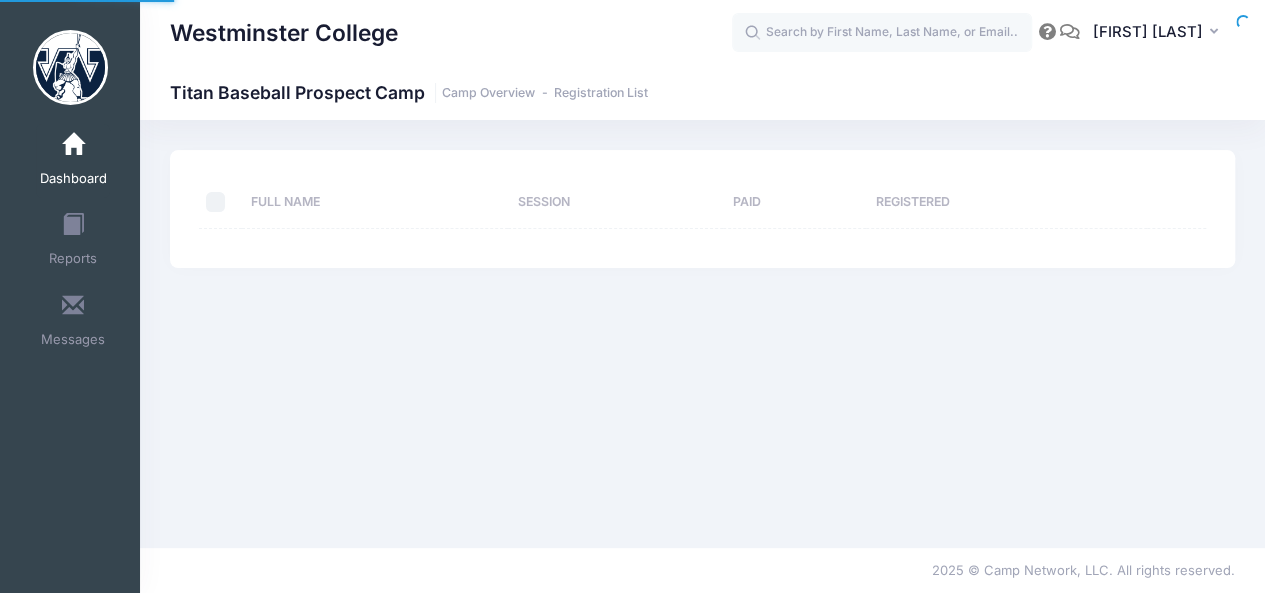 select on "10" 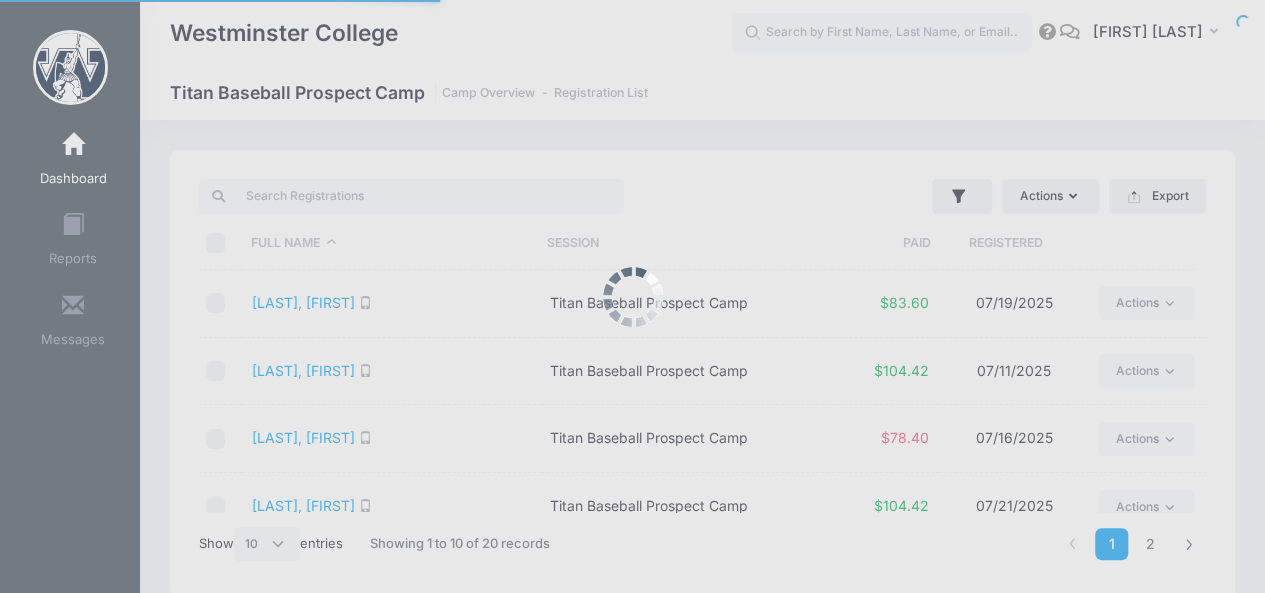 scroll, scrollTop: 0, scrollLeft: 0, axis: both 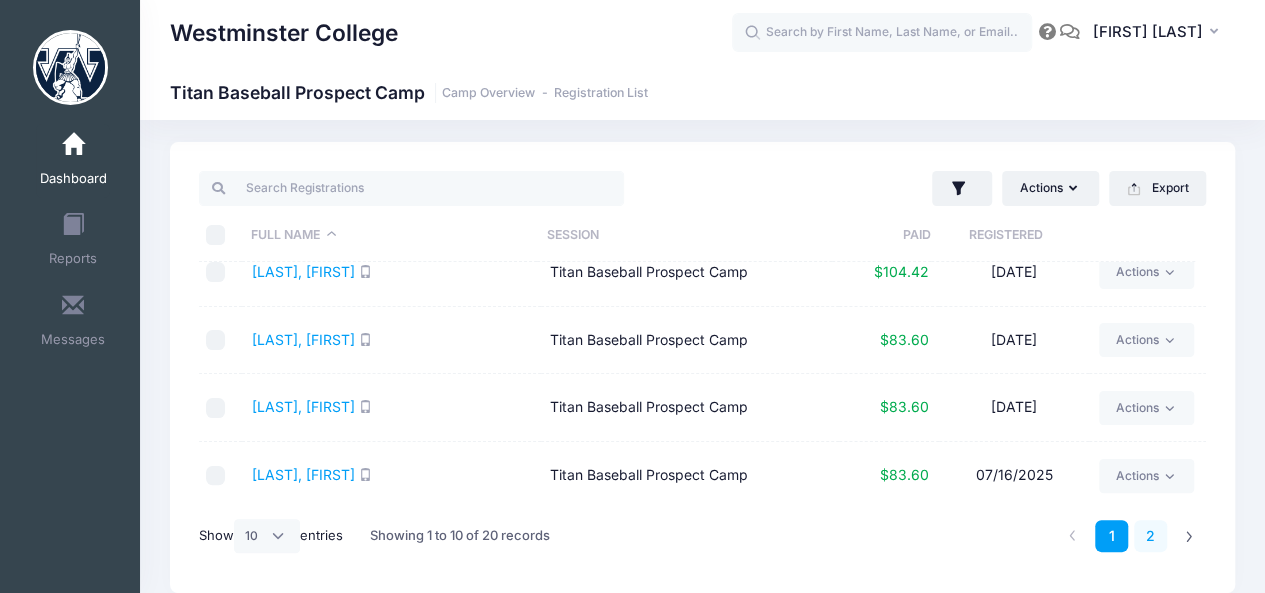 click on "2" at bounding box center (1150, 536) 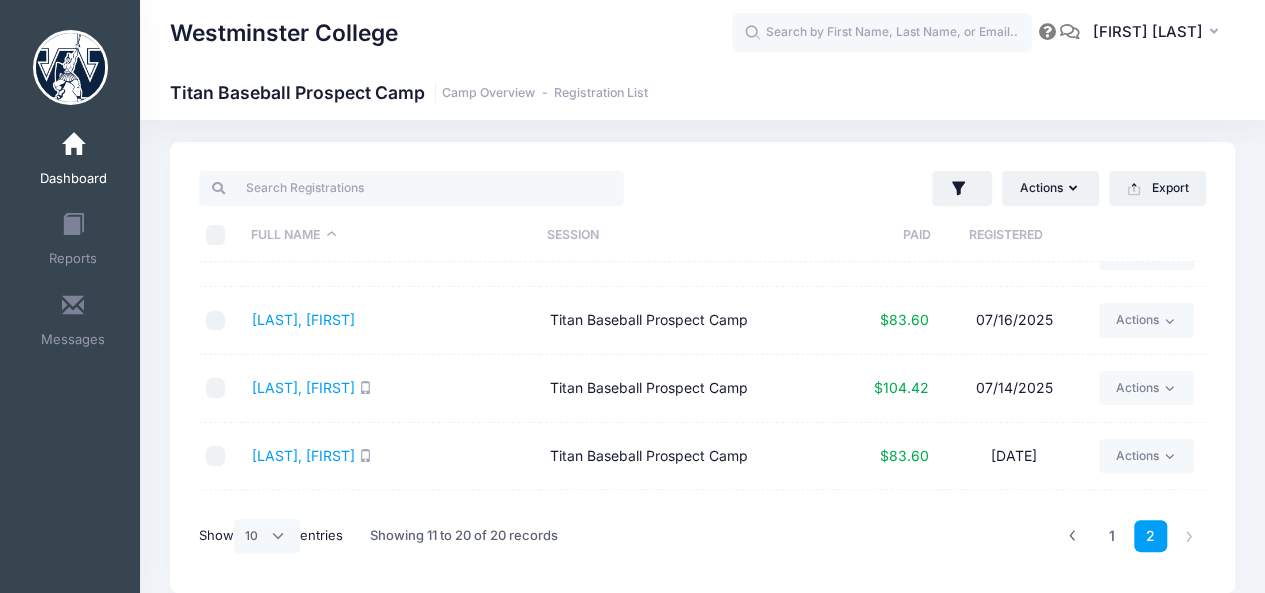 scroll, scrollTop: 430, scrollLeft: 0, axis: vertical 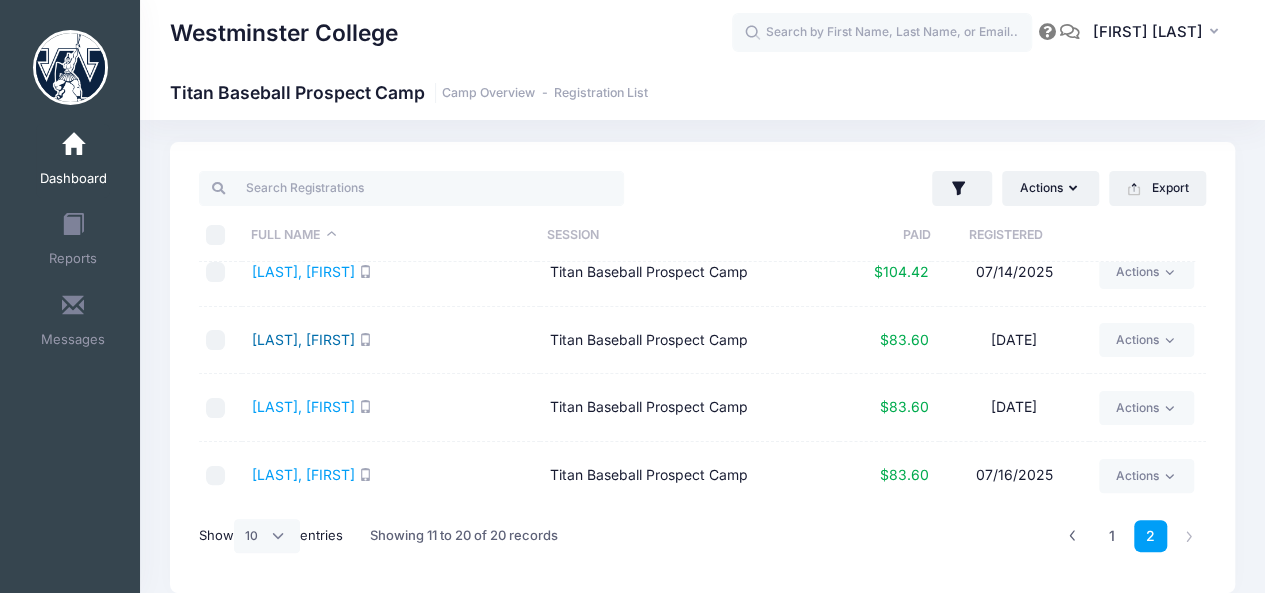 click on "[LAST], [FIRST]" at bounding box center [303, 339] 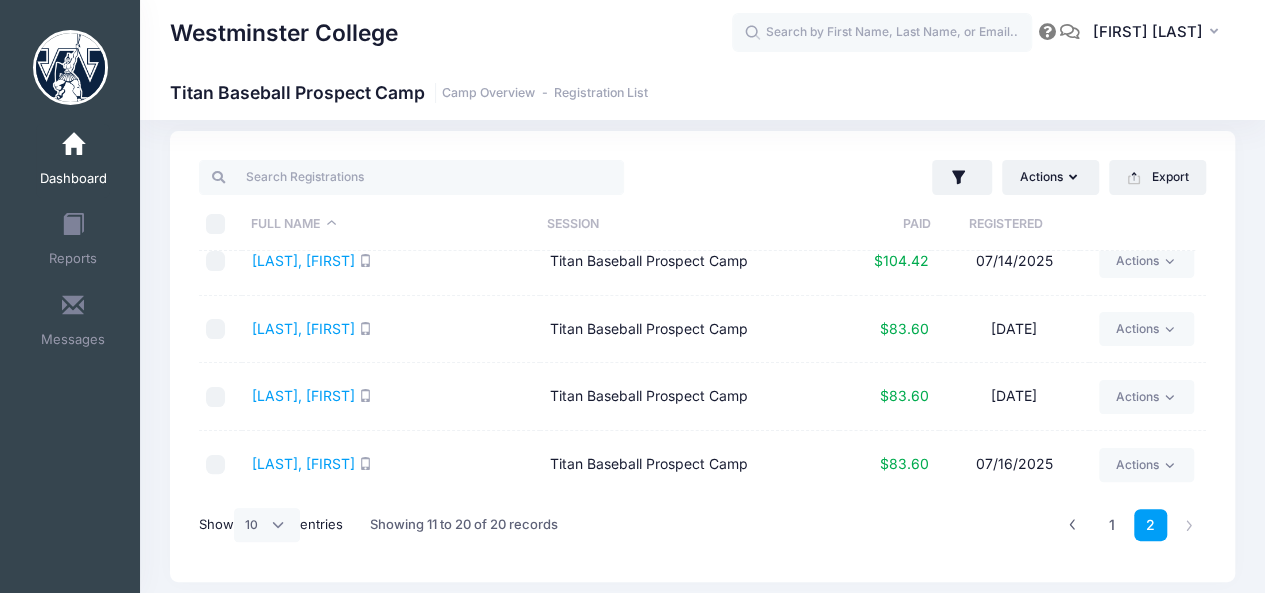 scroll, scrollTop: 30, scrollLeft: 0, axis: vertical 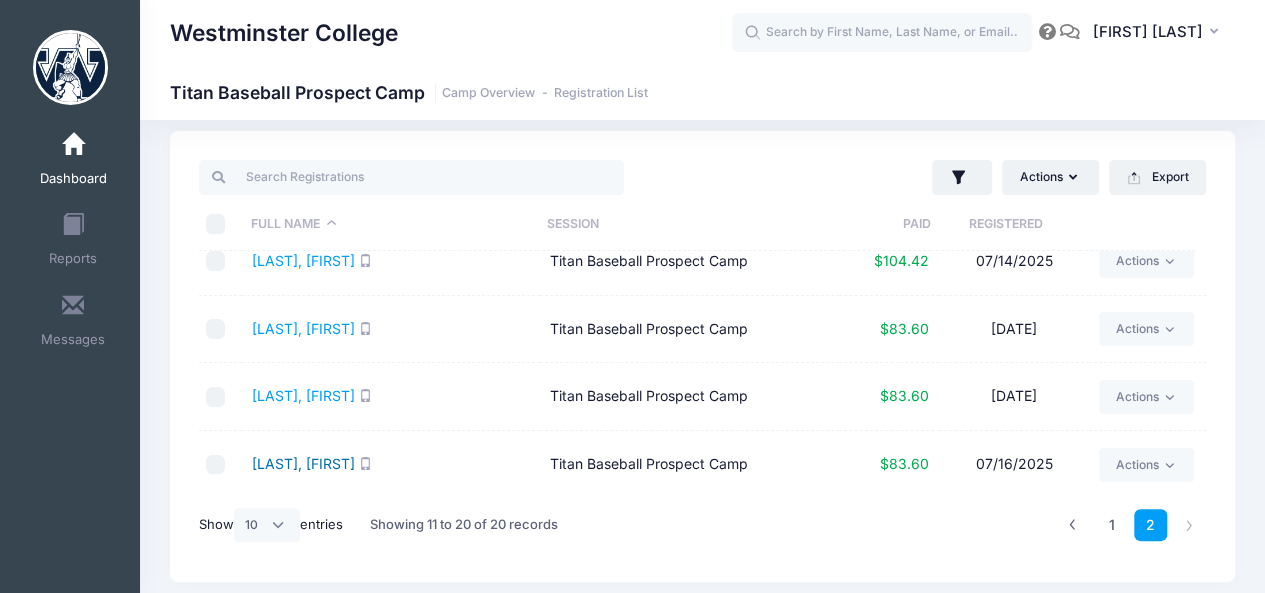click on "Young, Avery" at bounding box center (303, 463) 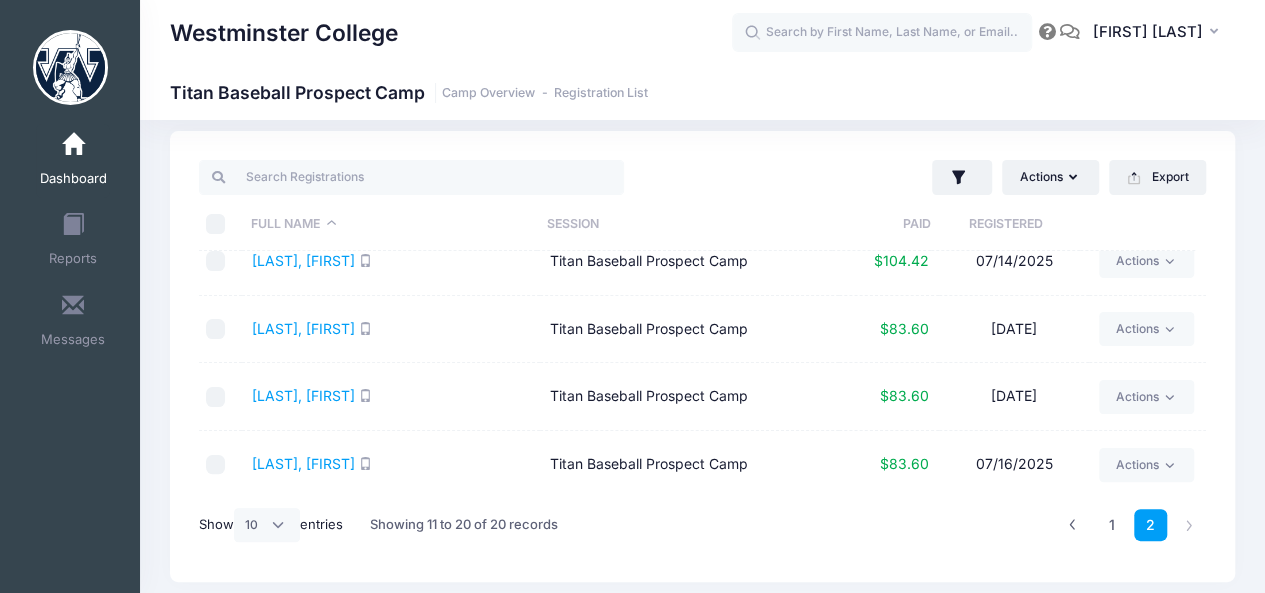 scroll, scrollTop: 0, scrollLeft: 0, axis: both 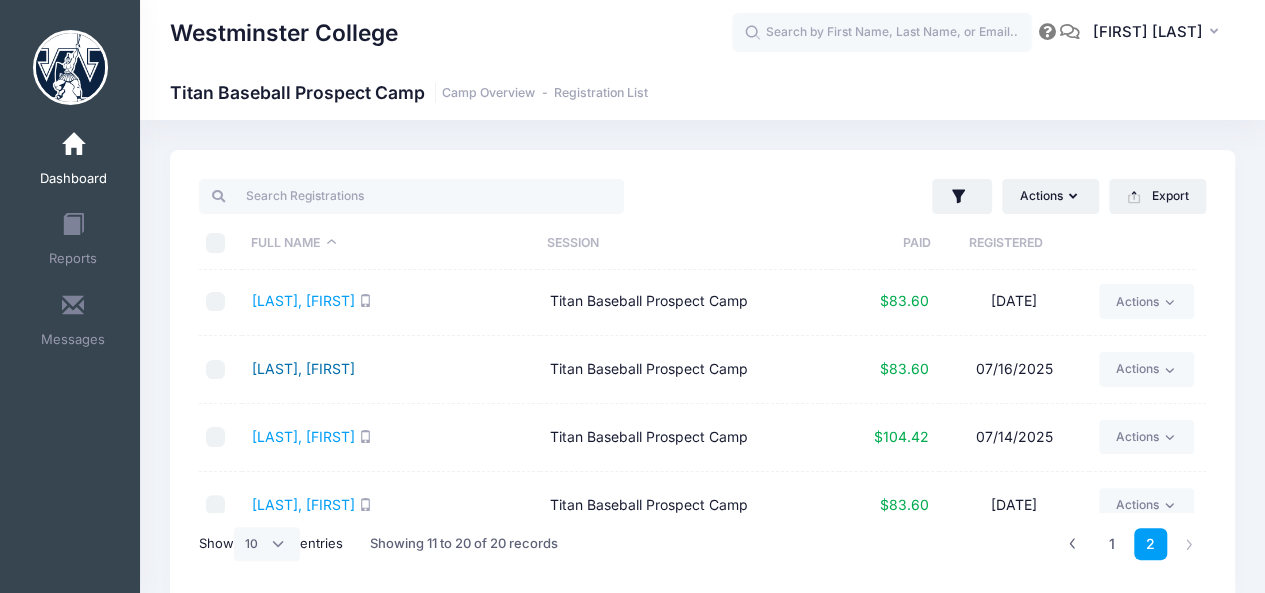 click on "[LAST], [FIRST]" at bounding box center (303, 368) 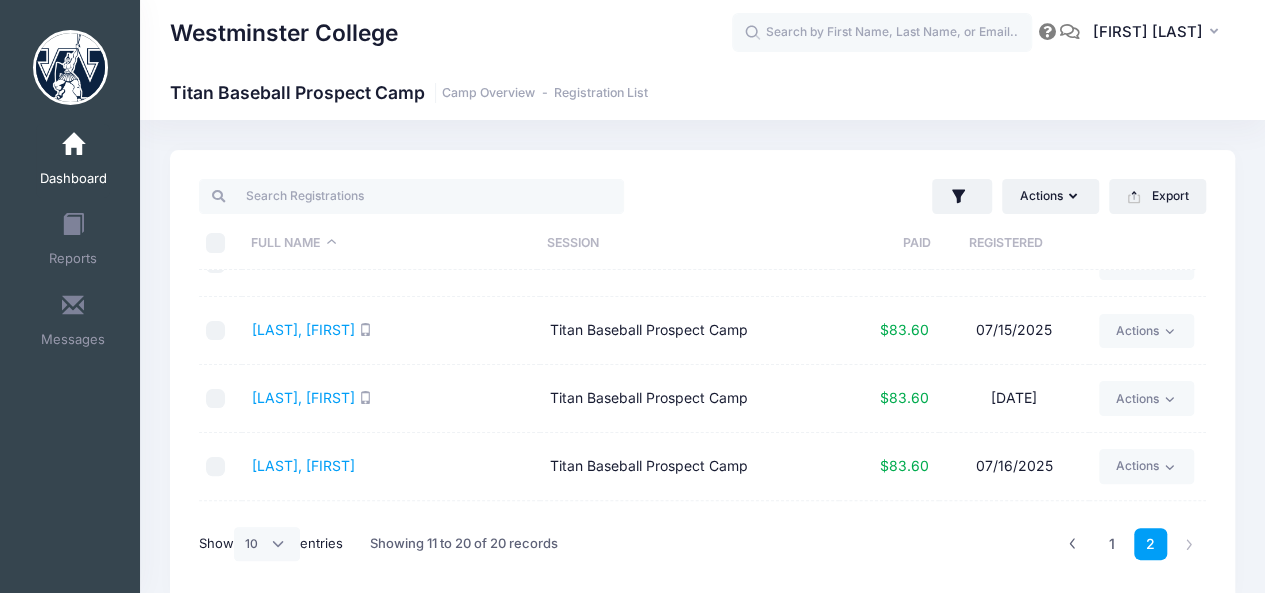 scroll, scrollTop: 170, scrollLeft: 0, axis: vertical 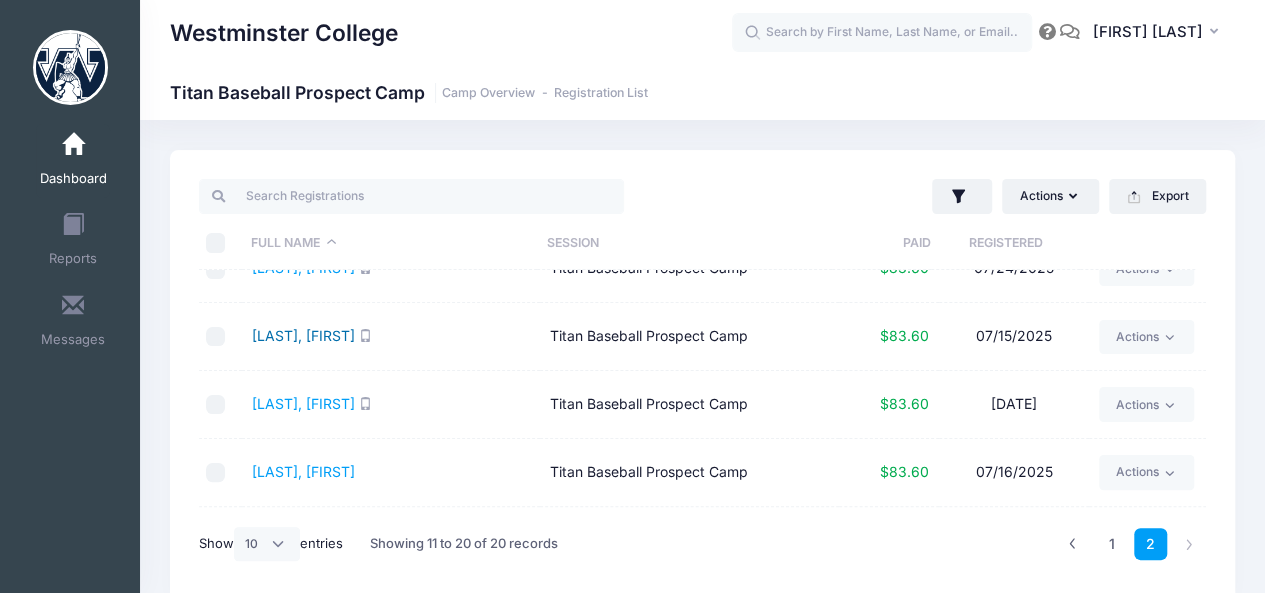 click on "Stoker, Jack" at bounding box center (303, 335) 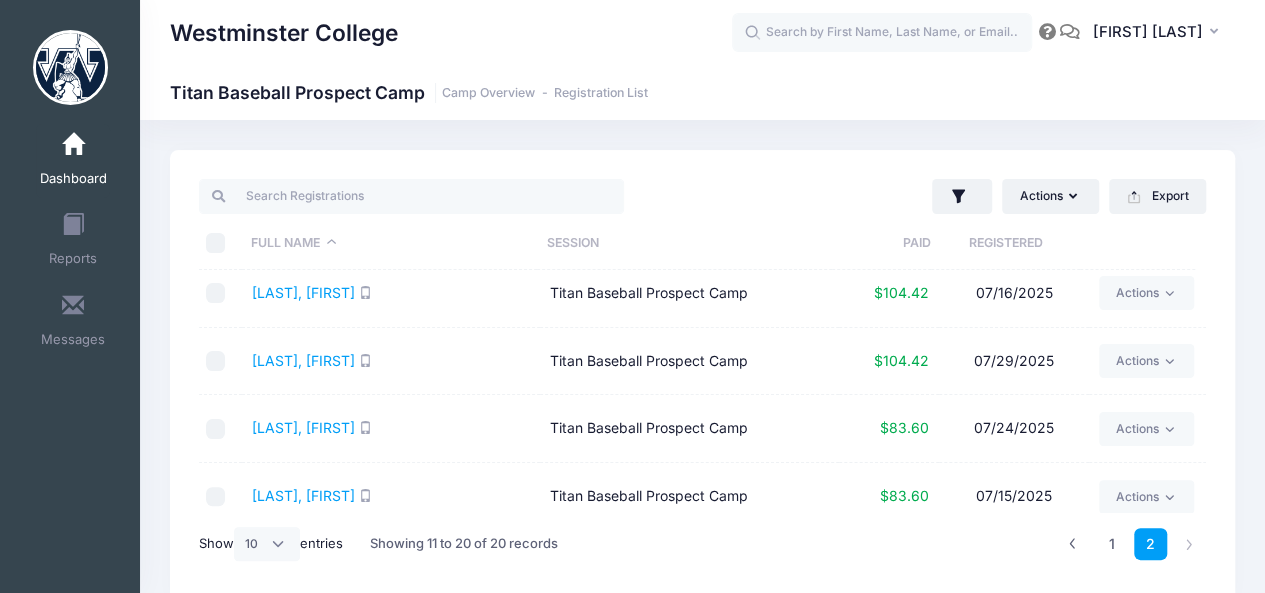 scroll, scrollTop: 0, scrollLeft: 0, axis: both 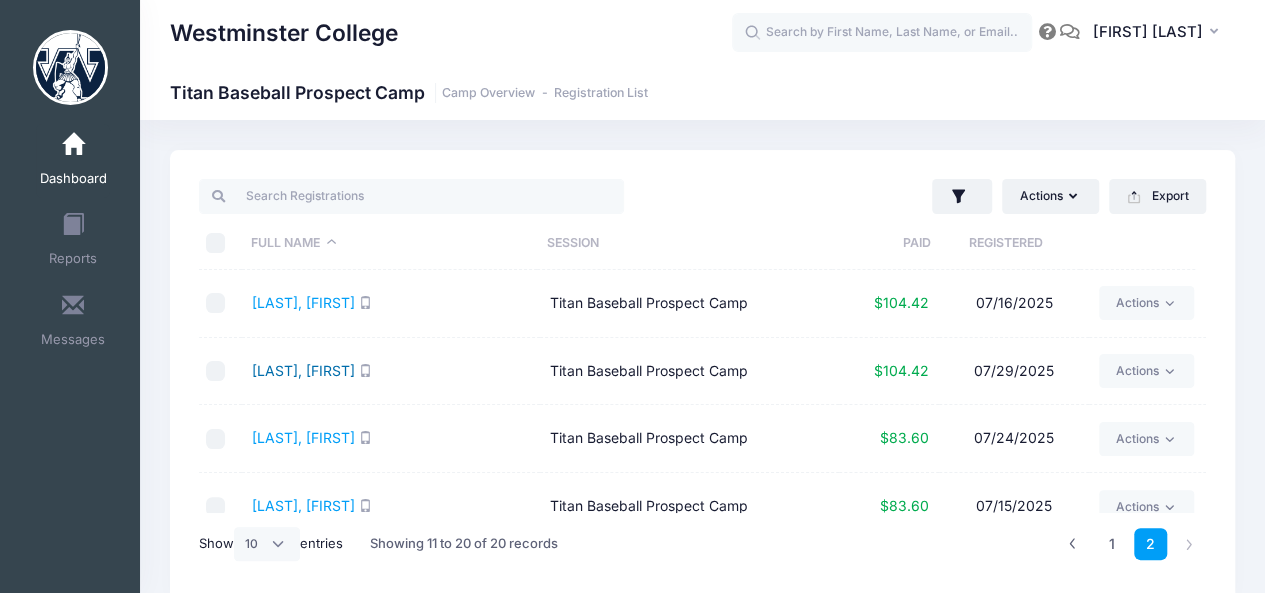 click on "Shenot, Logan" at bounding box center (303, 370) 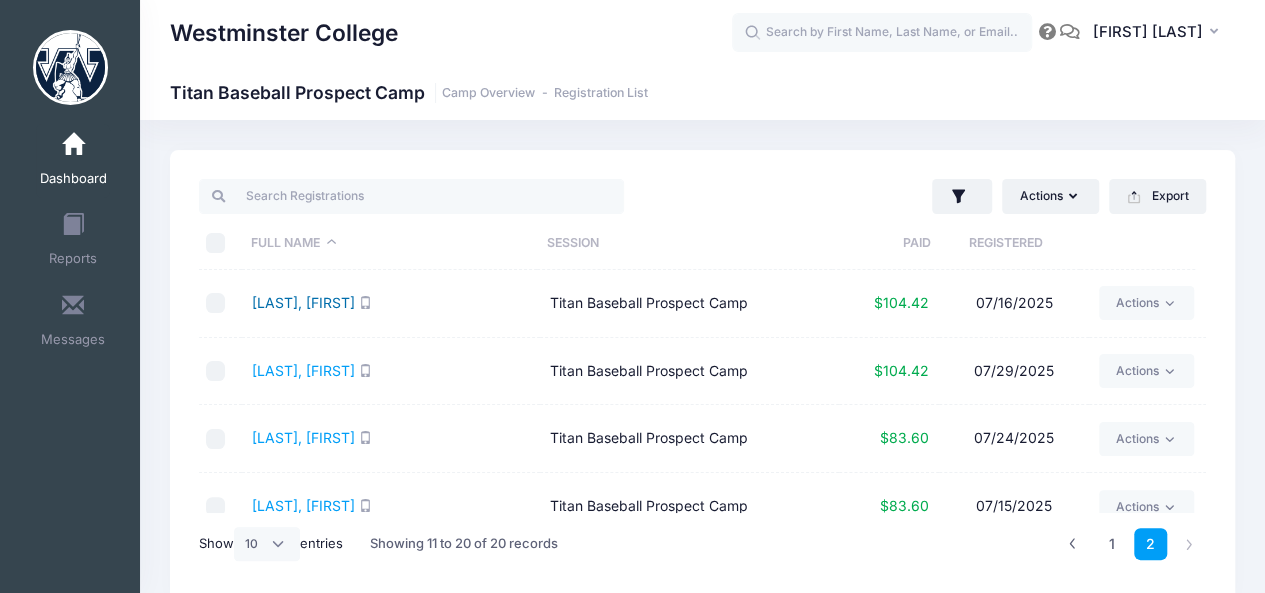 click on "Rex, Ethan" at bounding box center [303, 302] 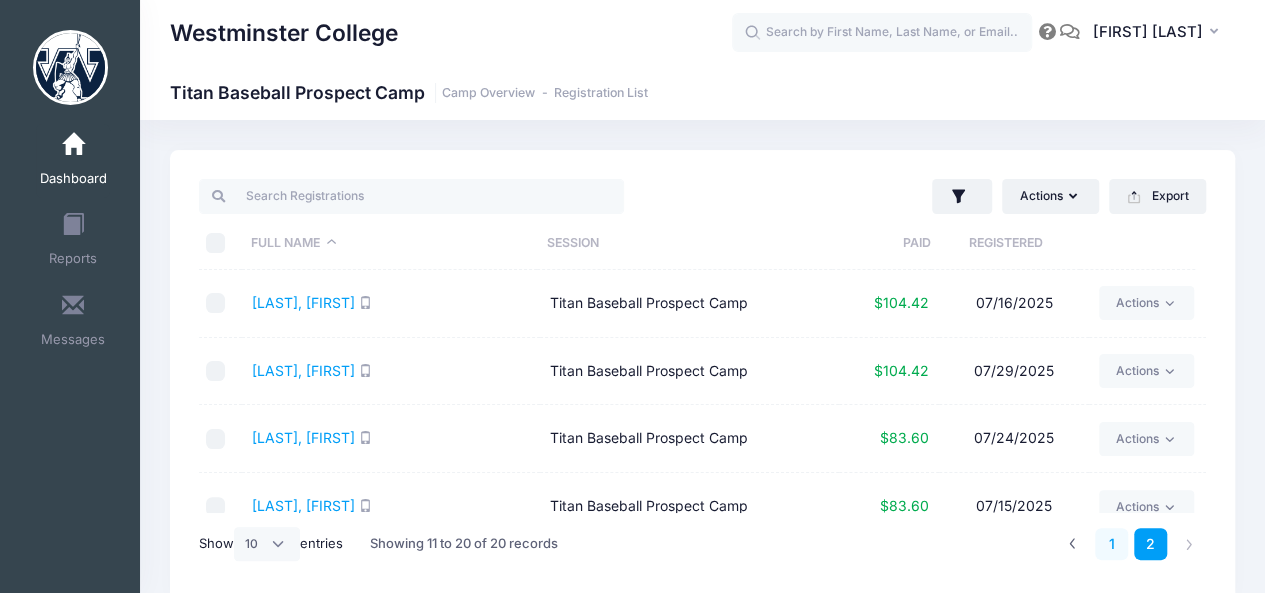 click on "1" at bounding box center [1111, 544] 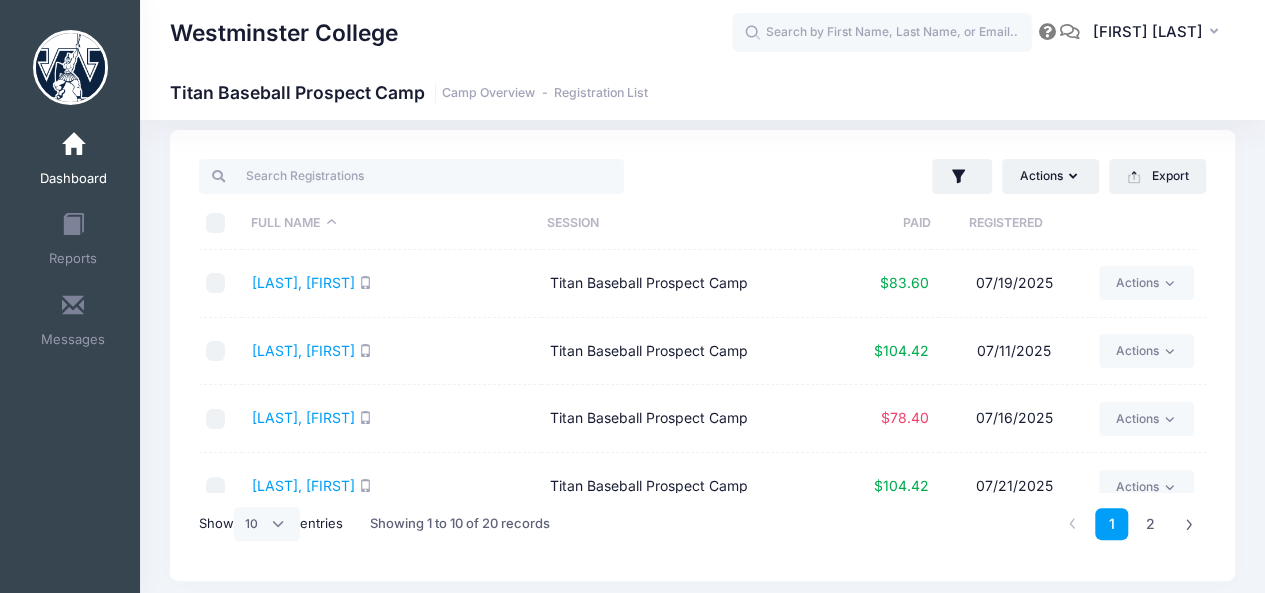 scroll, scrollTop: 21, scrollLeft: 0, axis: vertical 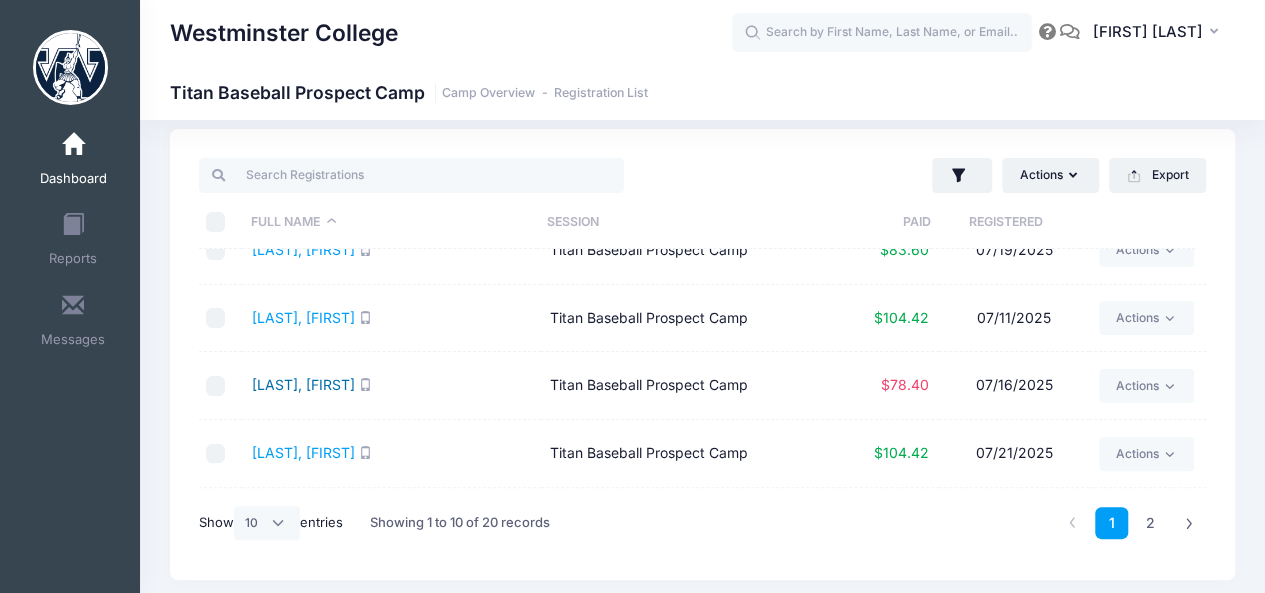 click on "Filippone, Domenick" at bounding box center [303, 384] 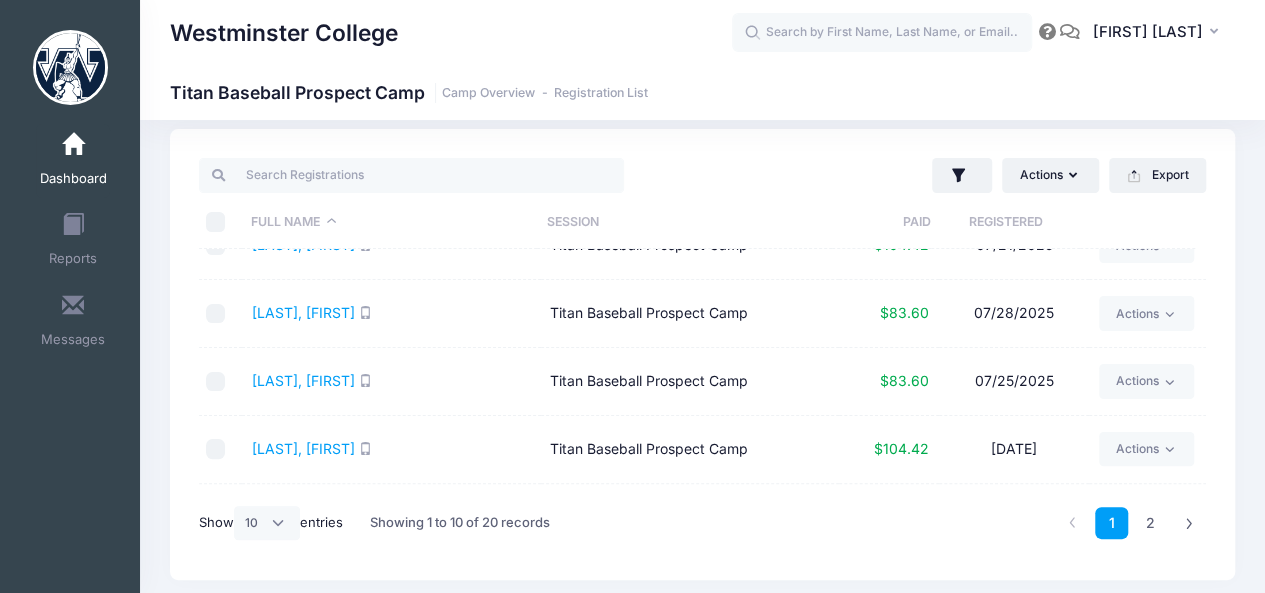 scroll, scrollTop: 277, scrollLeft: 0, axis: vertical 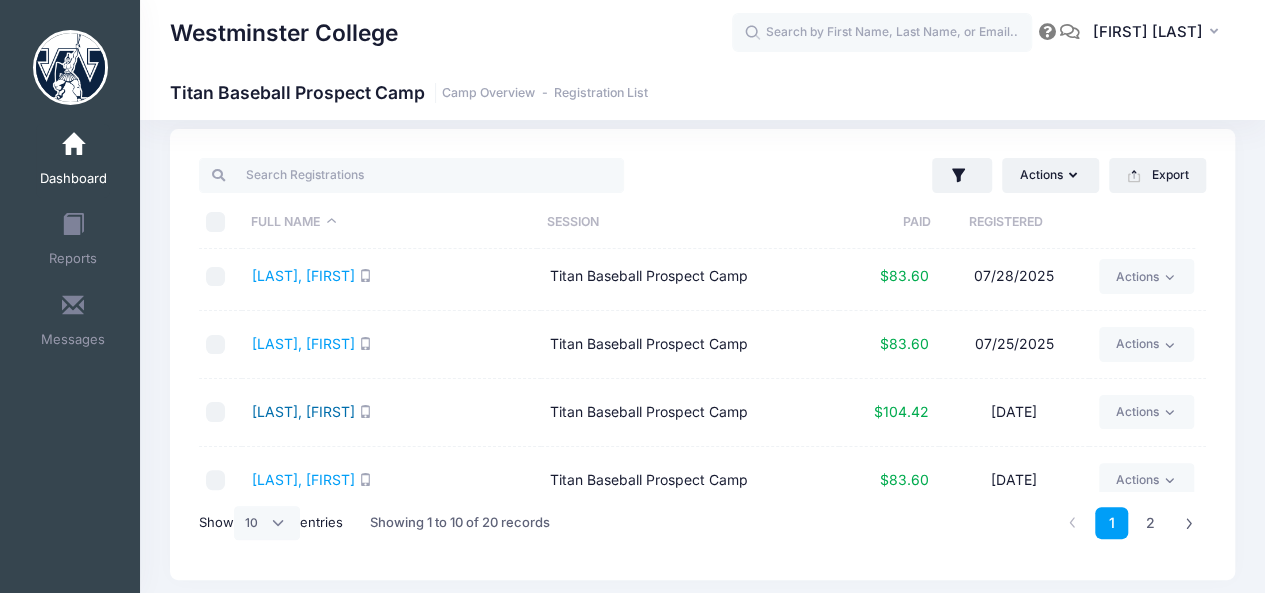click on "Koncar, Caleb" at bounding box center (303, 411) 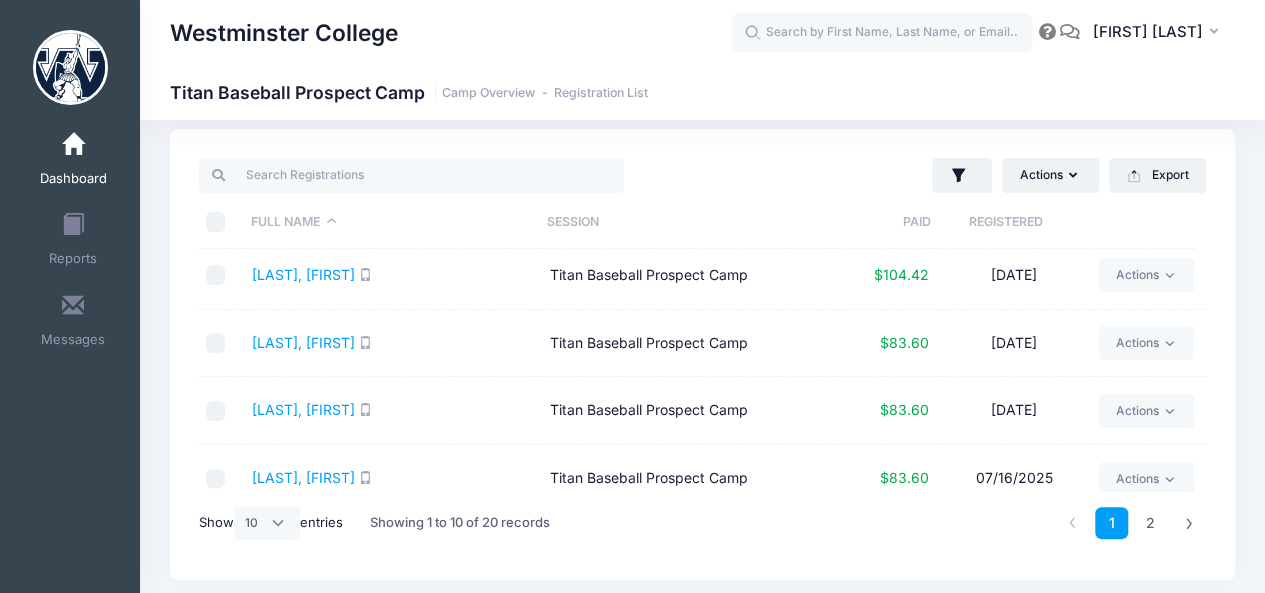 scroll, scrollTop: 416, scrollLeft: 0, axis: vertical 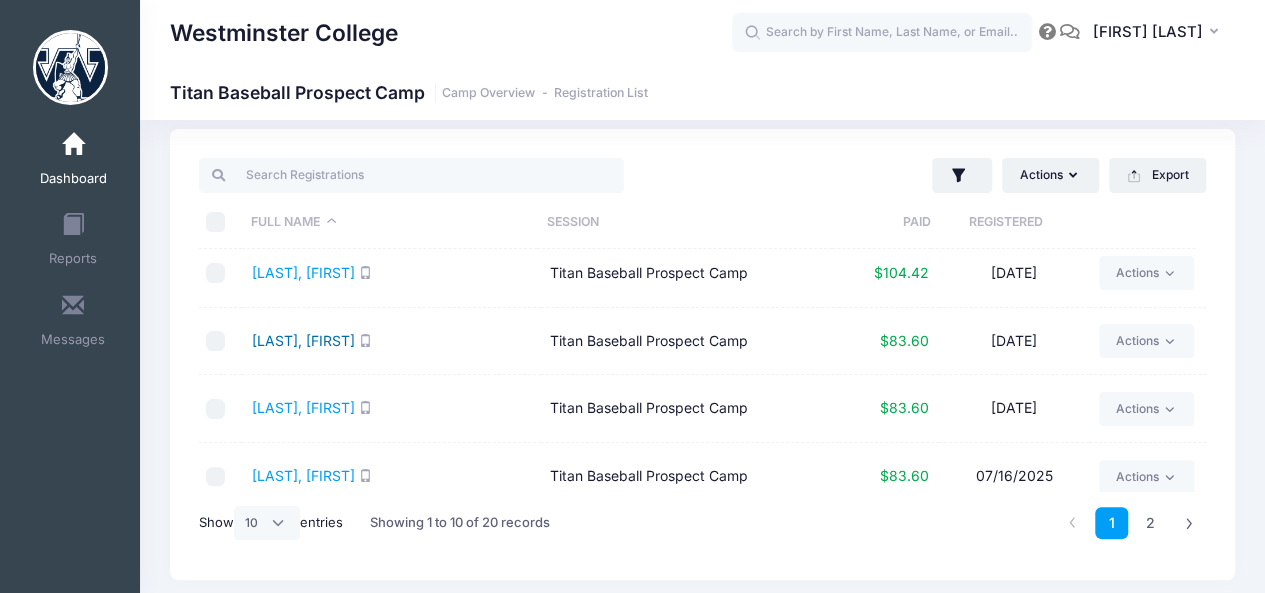click on "Kopkash, Stevie" at bounding box center [303, 340] 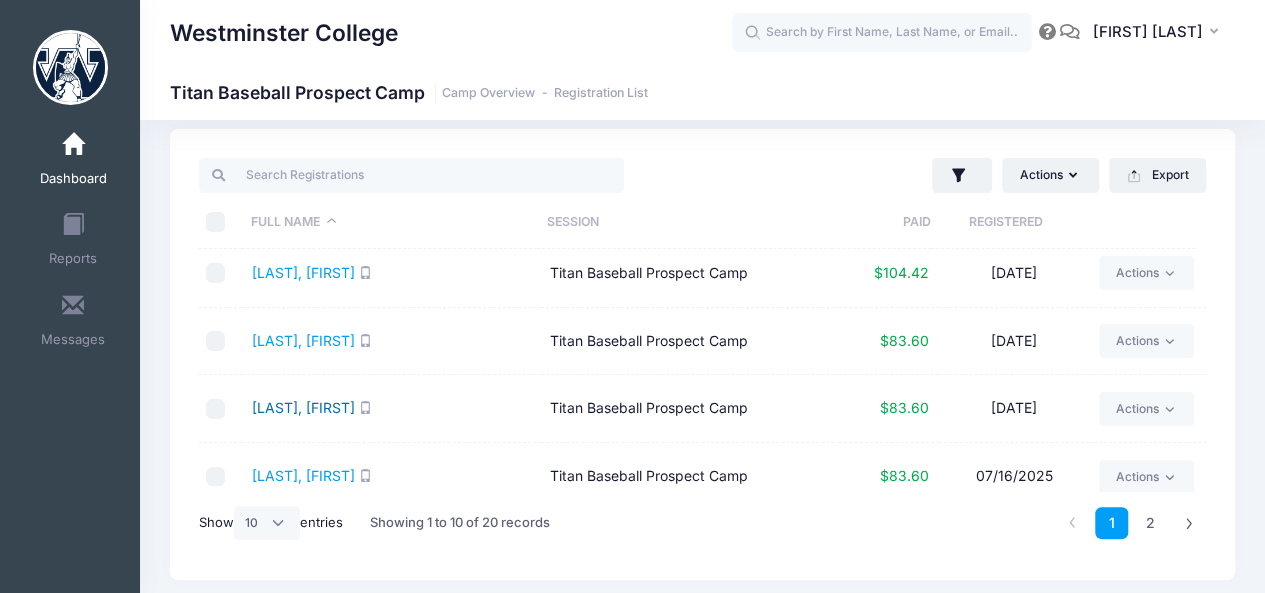 click on "MacDougall, Colton" at bounding box center (303, 407) 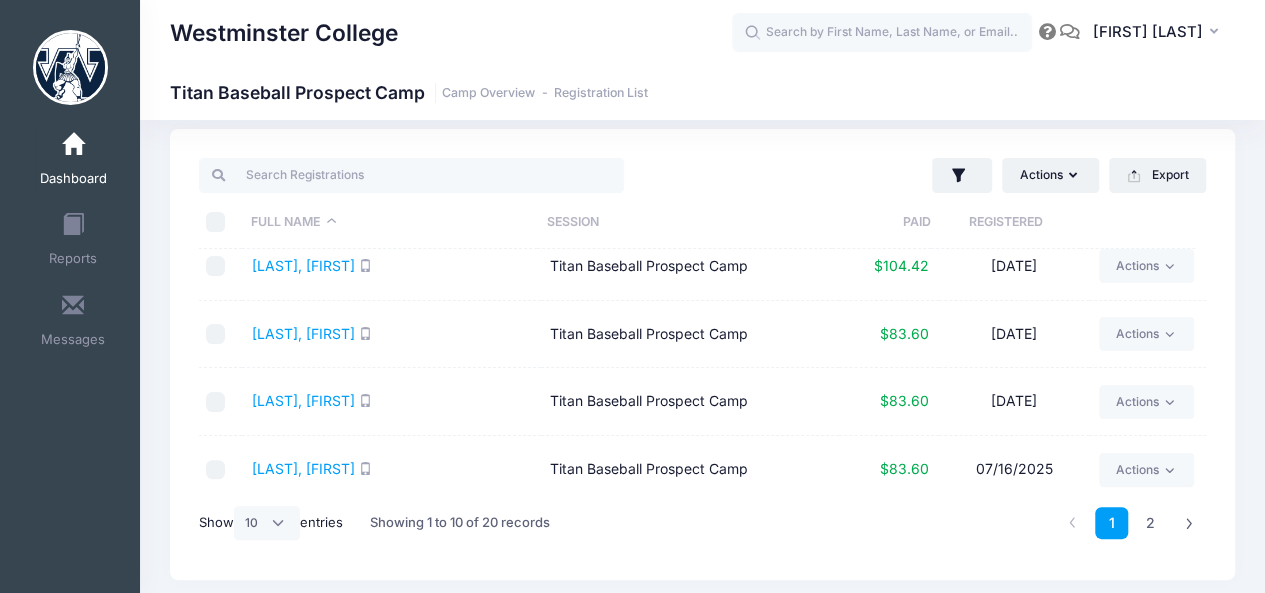 scroll, scrollTop: 430, scrollLeft: 0, axis: vertical 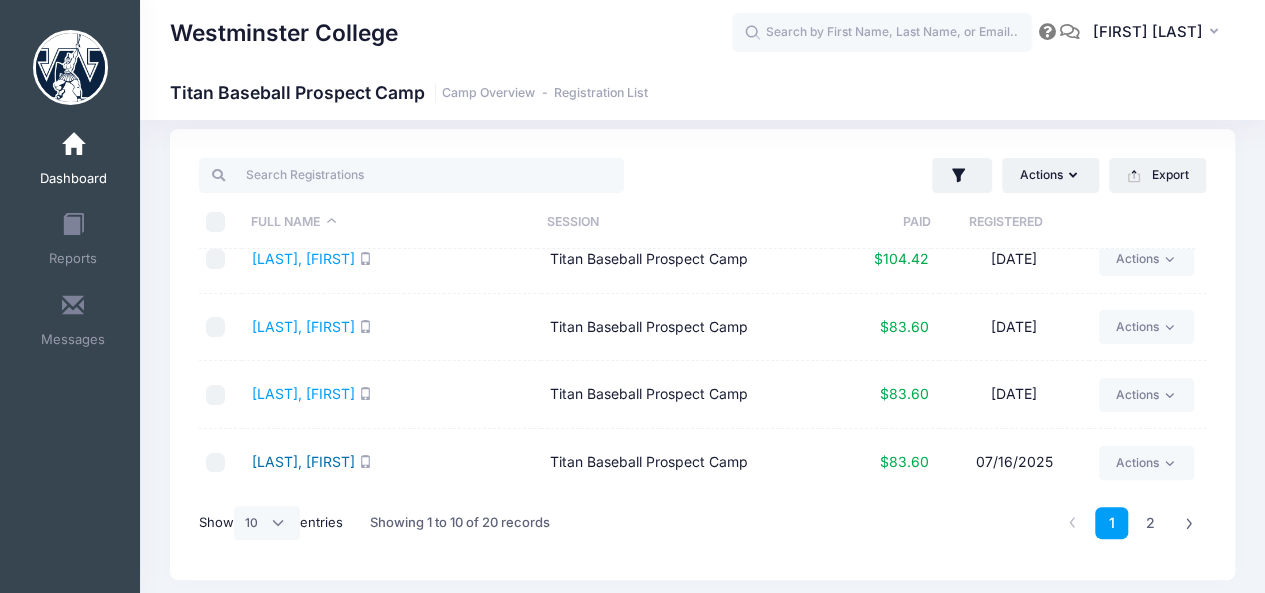 click on "Malley, Paul" at bounding box center (303, 461) 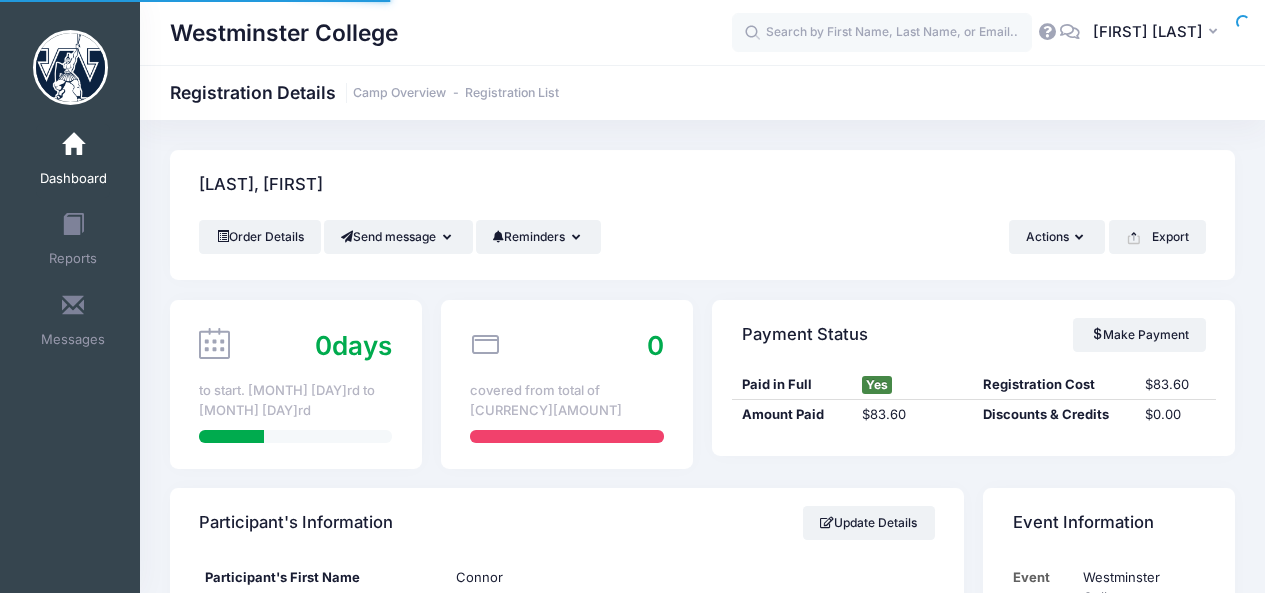 scroll, scrollTop: 0, scrollLeft: 0, axis: both 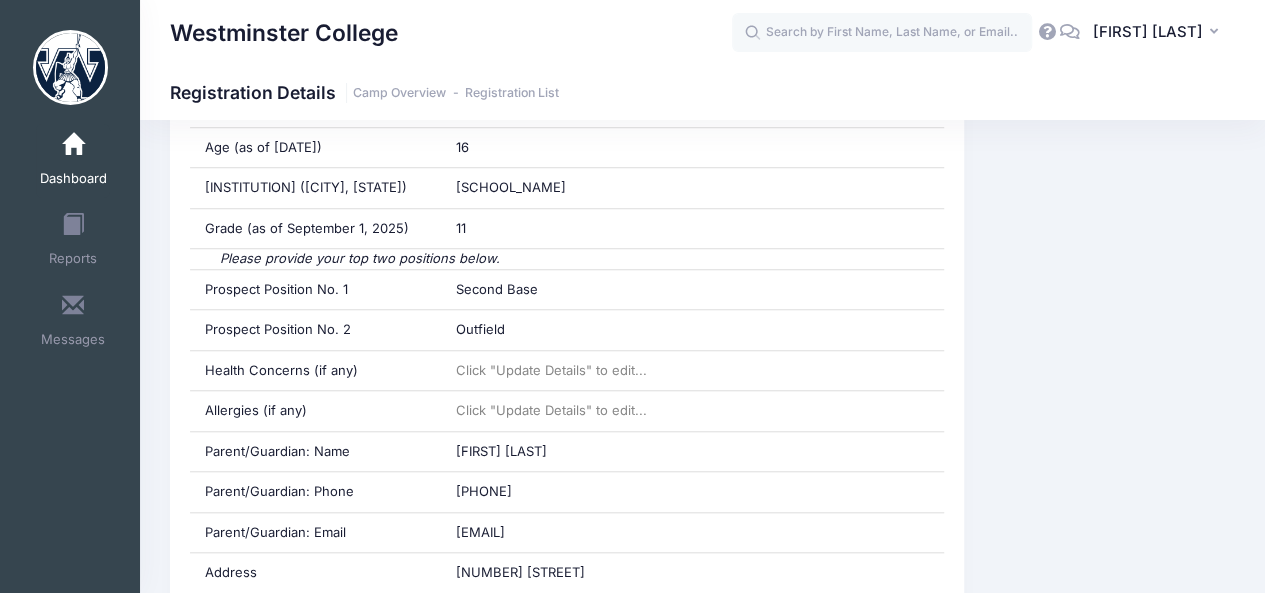drag, startPoint x: 1279, startPoint y: 59, endPoint x: 1212, endPoint y: 189, distance: 146.24979 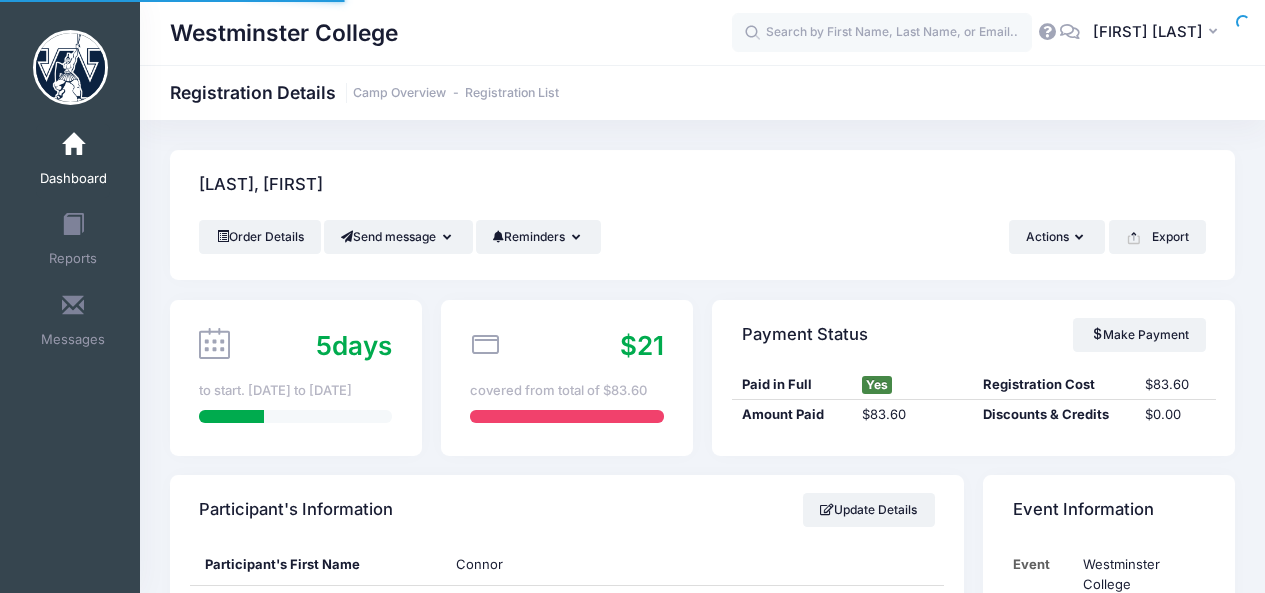 scroll, scrollTop: 0, scrollLeft: 0, axis: both 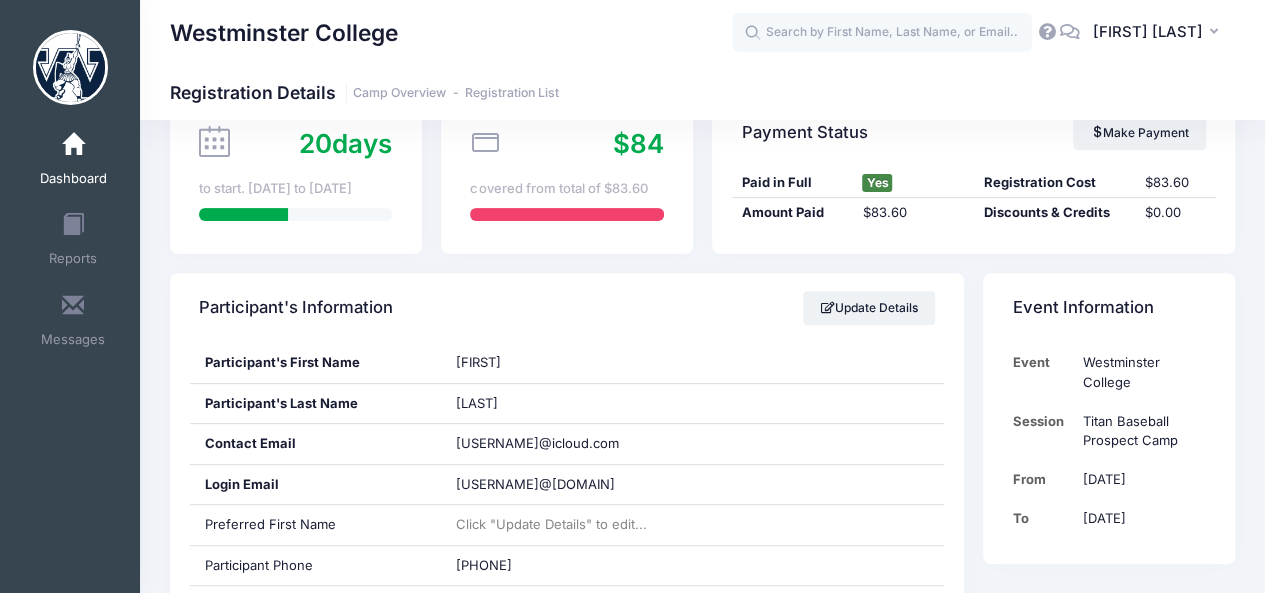 drag, startPoint x: 1279, startPoint y: 61, endPoint x: 1236, endPoint y: 99, distance: 57.384666 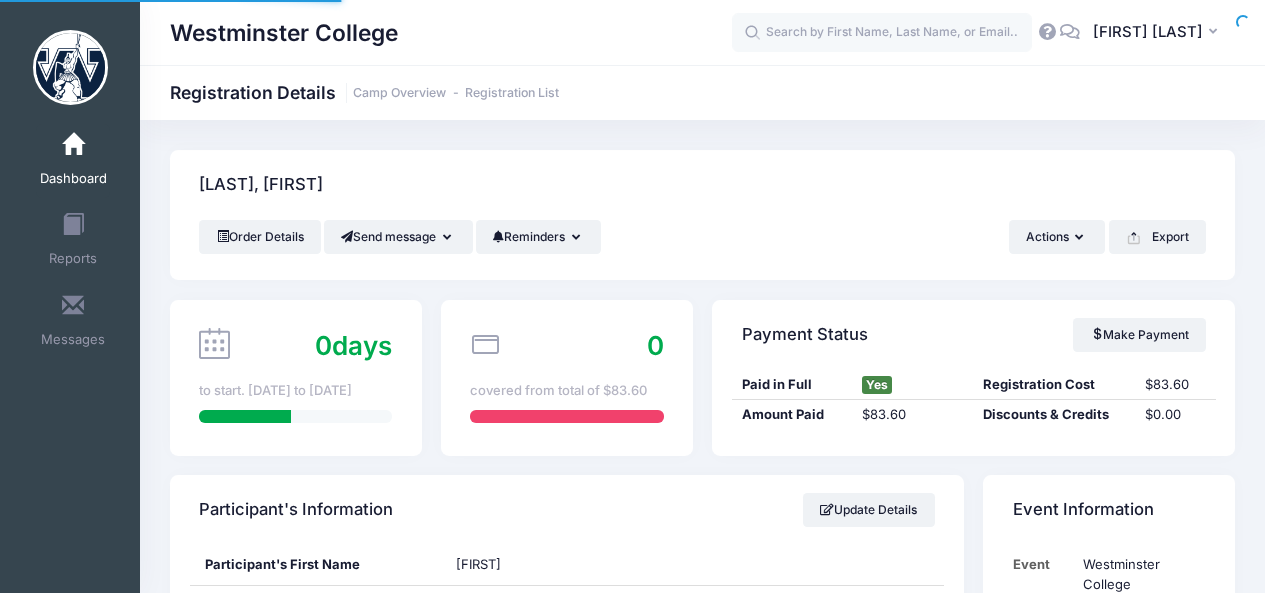 scroll, scrollTop: 0, scrollLeft: 0, axis: both 